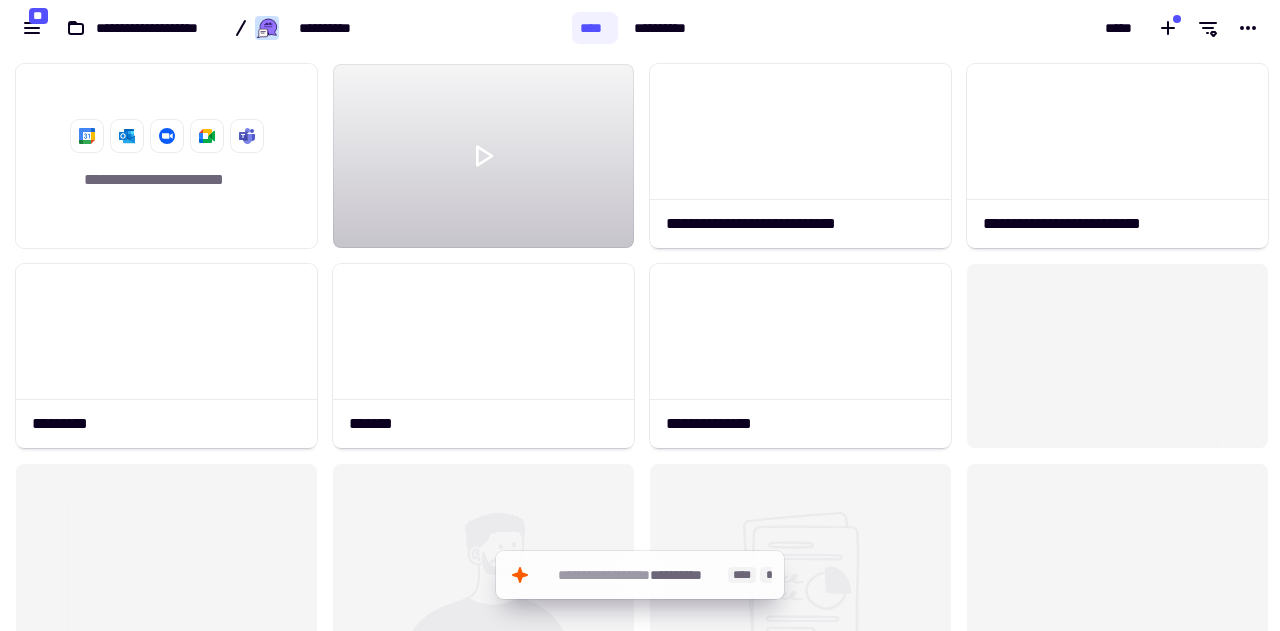 scroll, scrollTop: 0, scrollLeft: 0, axis: both 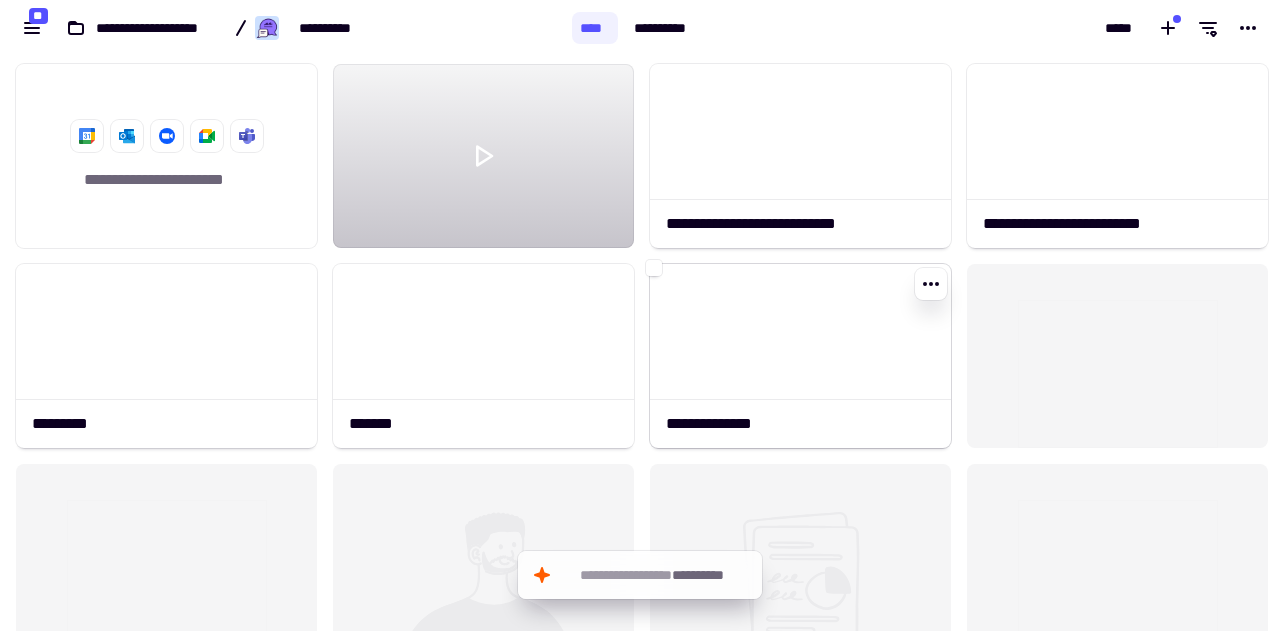 click 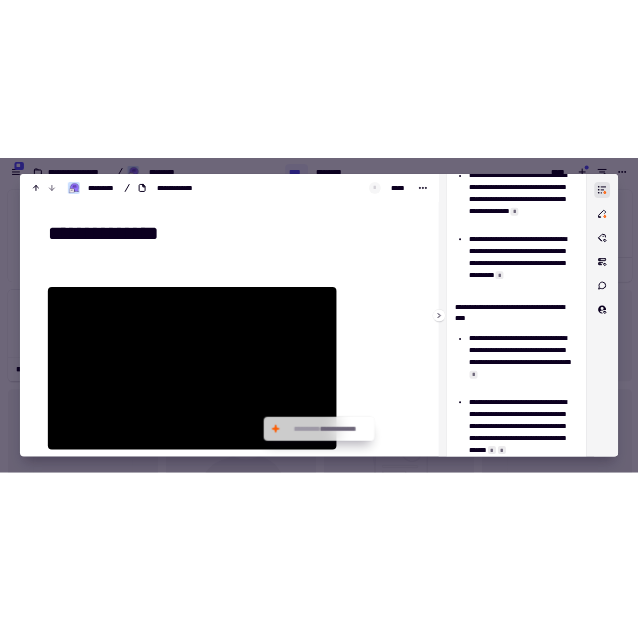 scroll, scrollTop: 154, scrollLeft: 0, axis: vertical 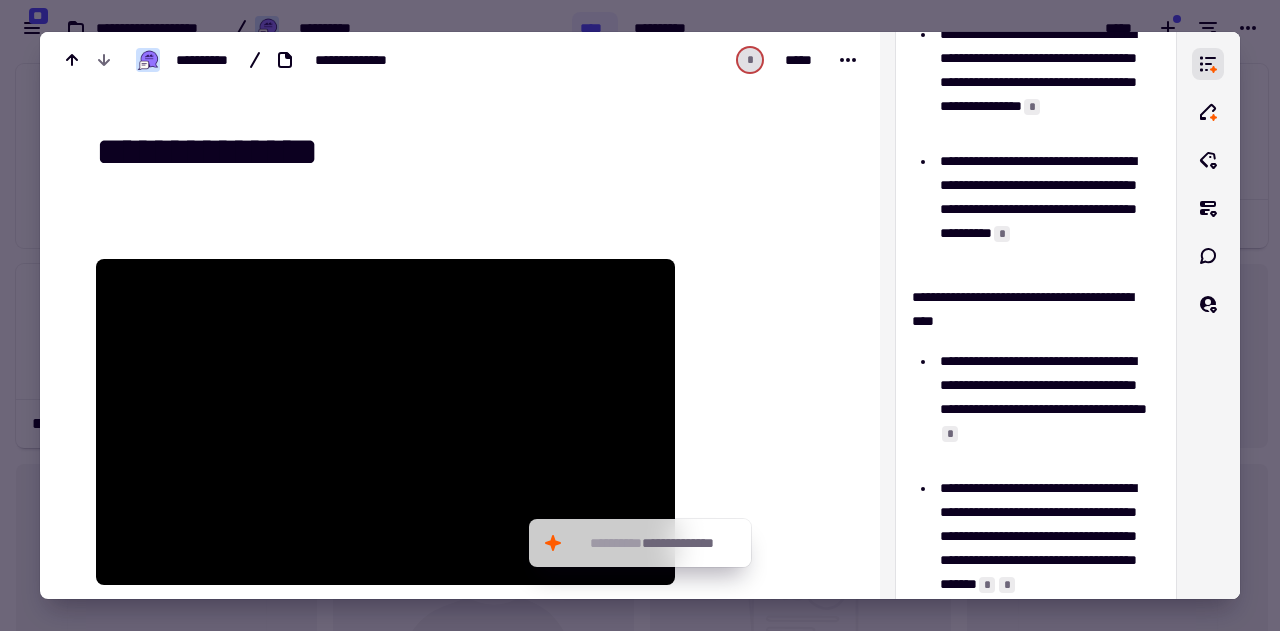 click at bounding box center [640, 315] 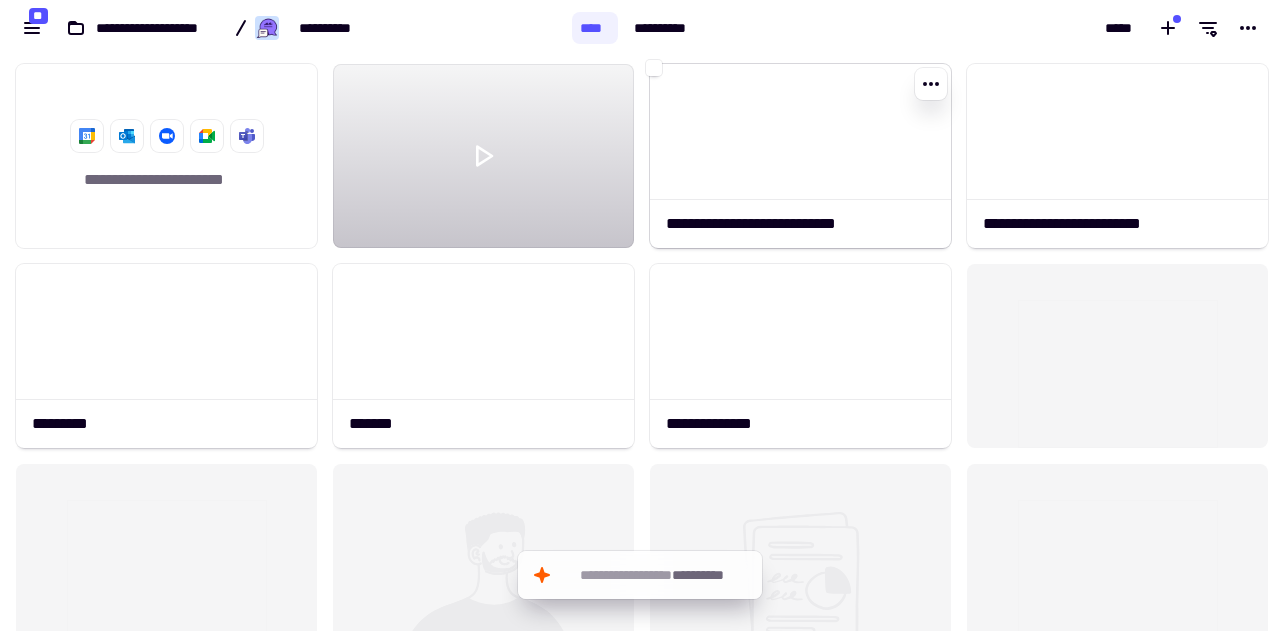 click 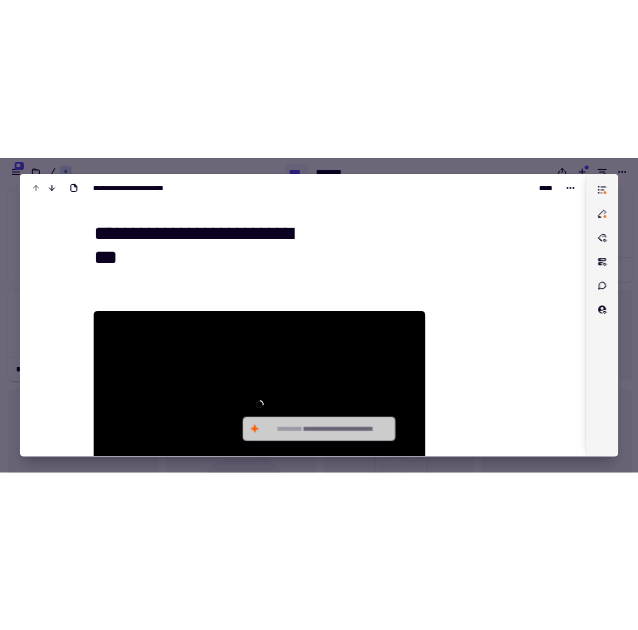 scroll, scrollTop: 558, scrollLeft: 622, axis: both 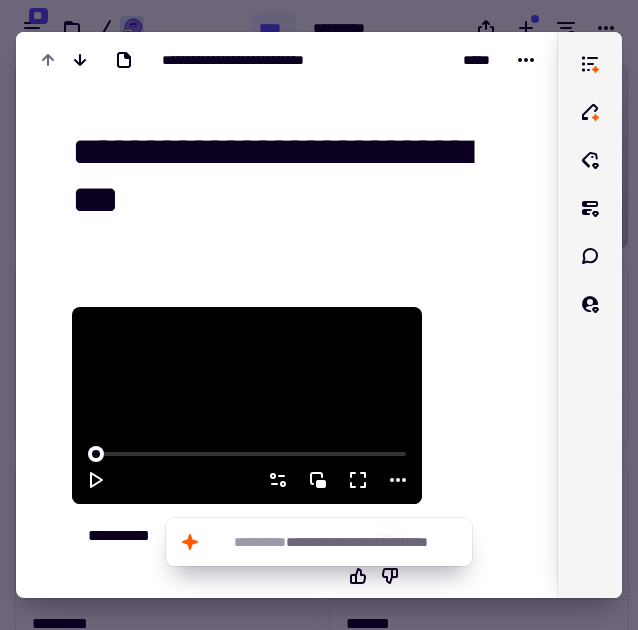 click 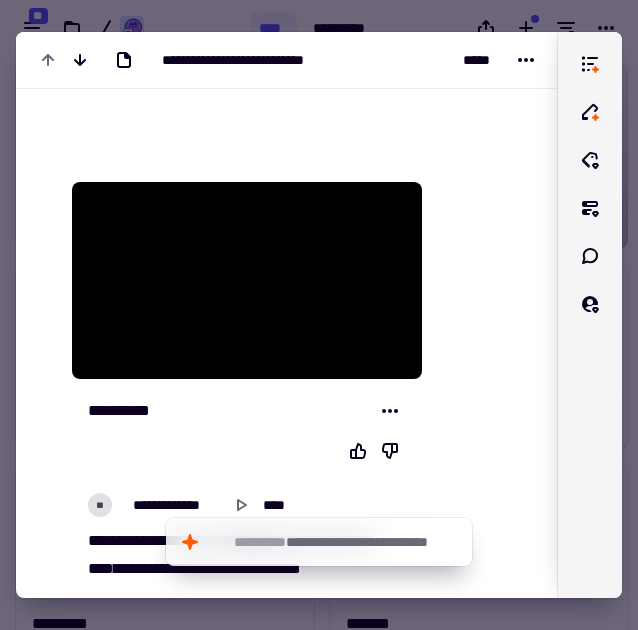 scroll, scrollTop: 126, scrollLeft: 0, axis: vertical 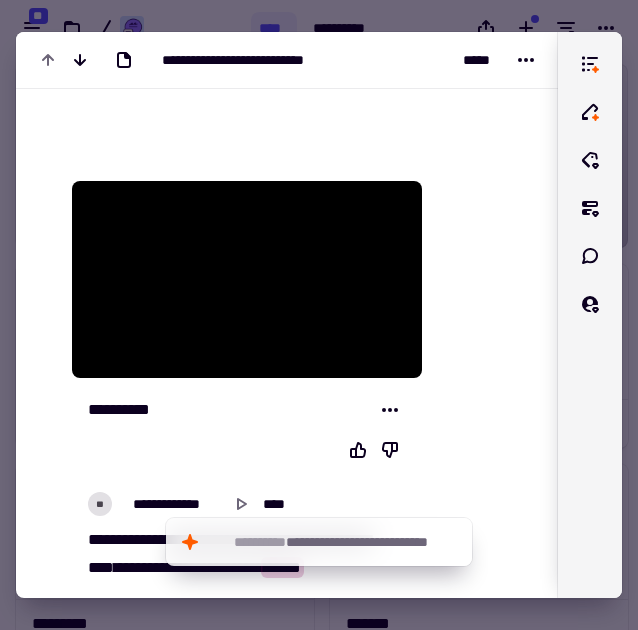 click on "**********" at bounding box center (235, 17840) 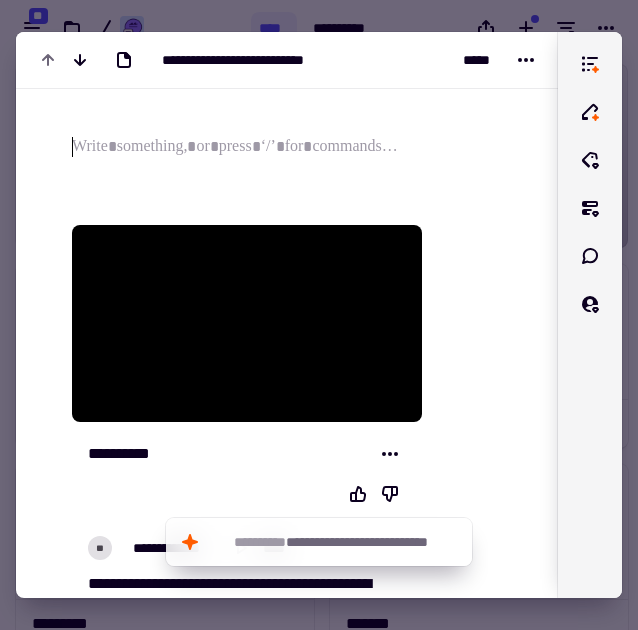 type on "*****" 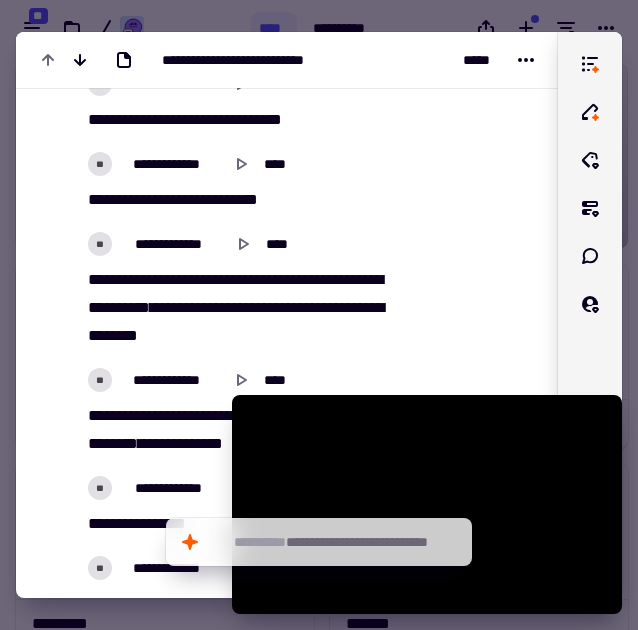 scroll, scrollTop: 5423, scrollLeft: 0, axis: vertical 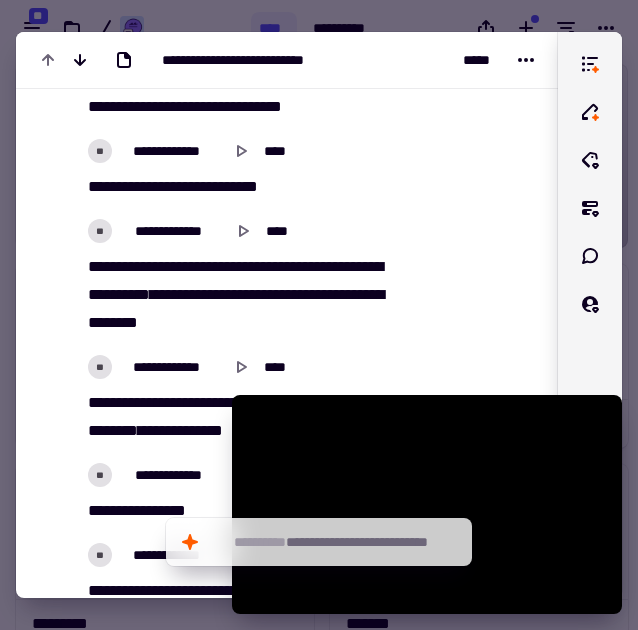 click on "**********" at bounding box center (241, 295) 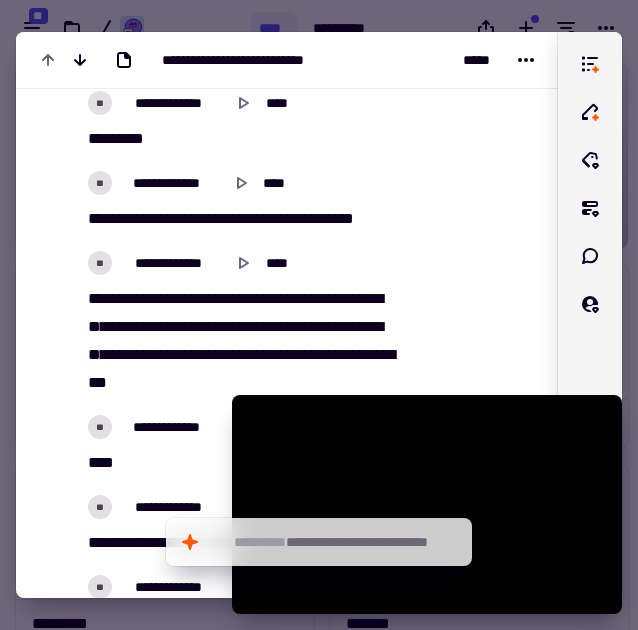scroll, scrollTop: 6076, scrollLeft: 0, axis: vertical 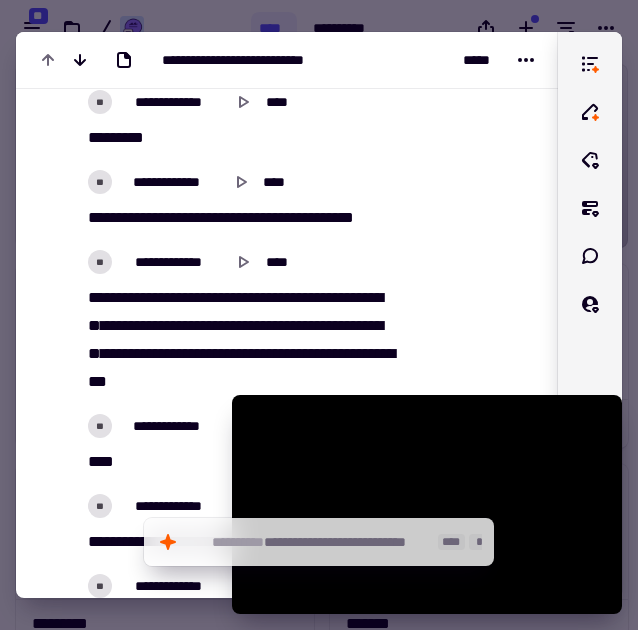 type on "******" 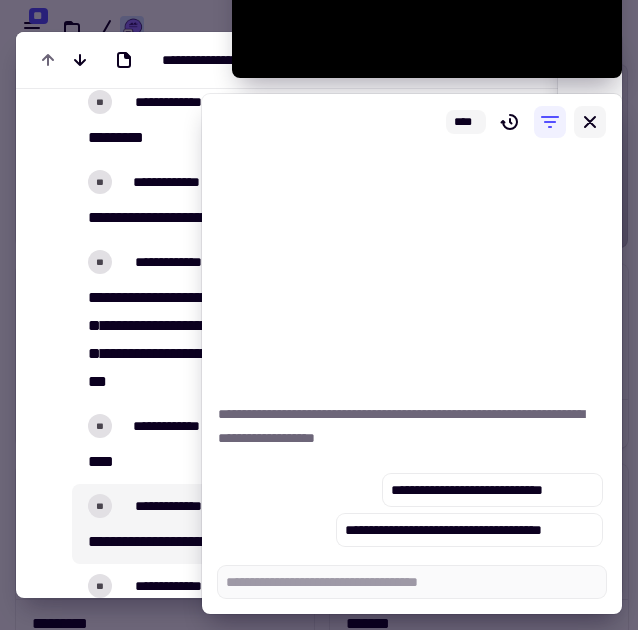 type on "******" 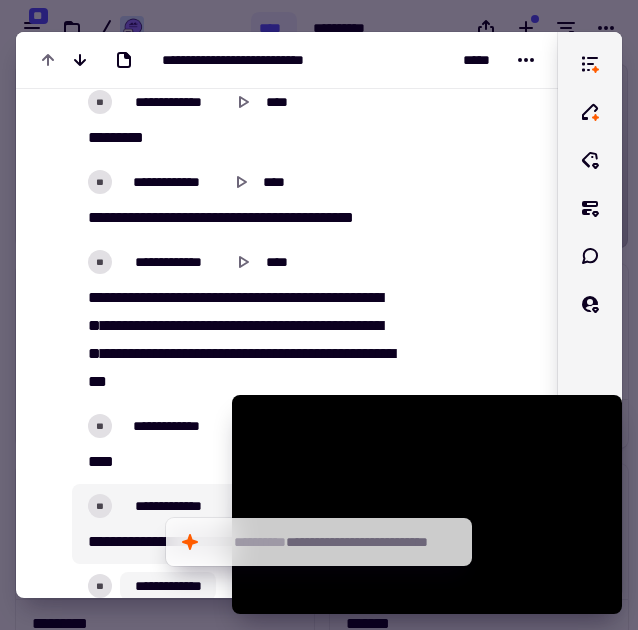 drag, startPoint x: 346, startPoint y: 543, endPoint x: 132, endPoint y: 565, distance: 215.12787 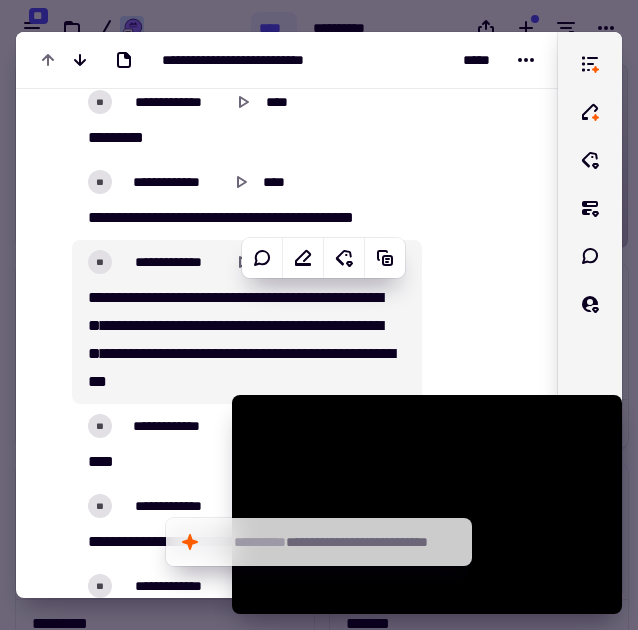 drag, startPoint x: 408, startPoint y: 402, endPoint x: 440, endPoint y: 337, distance: 72.44998 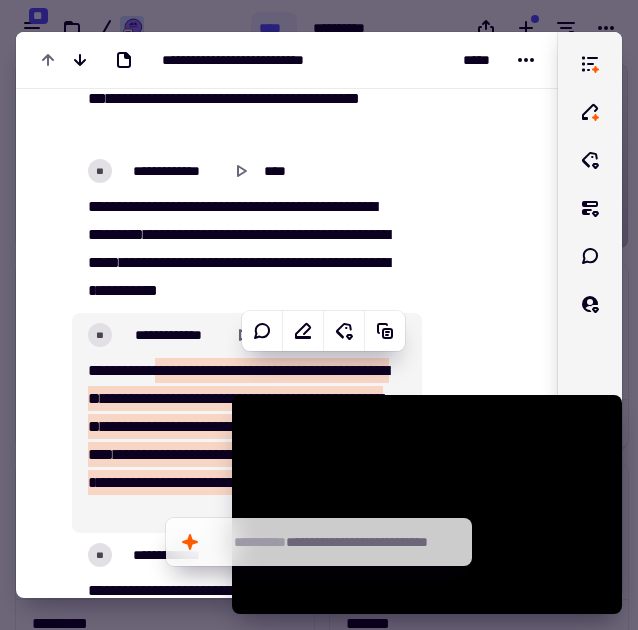 scroll, scrollTop: 4983, scrollLeft: 0, axis: vertical 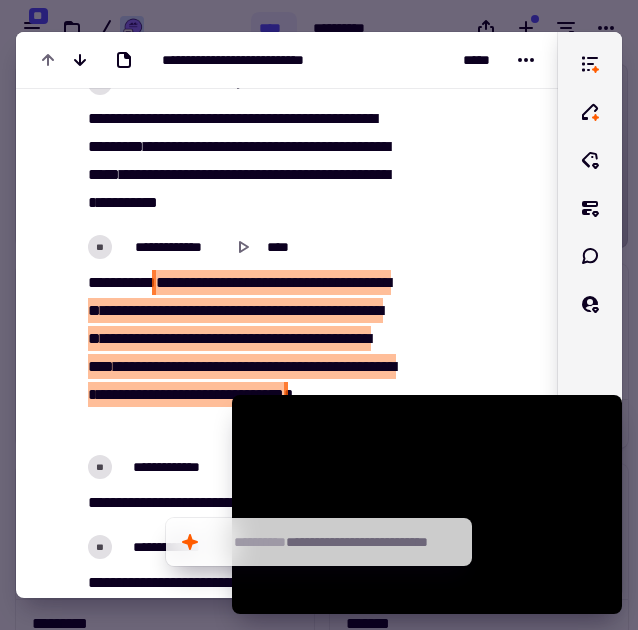 click on "****" at bounding box center (373, 282) 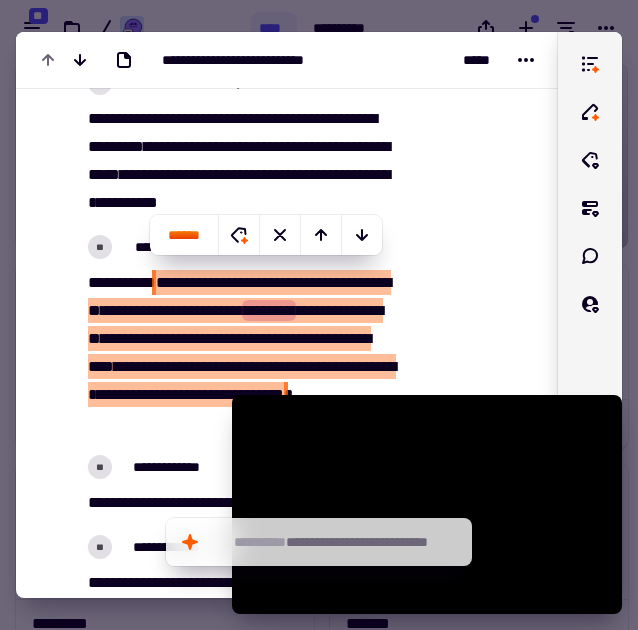 click on "********" at bounding box center (143, 118) 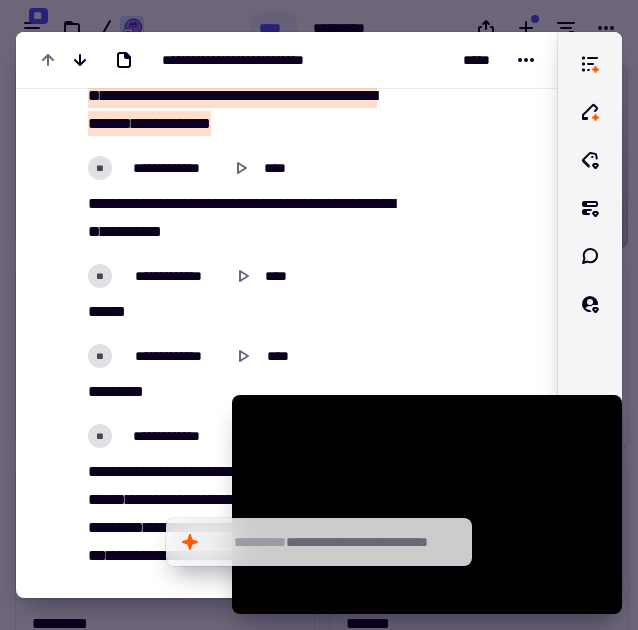 scroll, scrollTop: 4266, scrollLeft: 0, axis: vertical 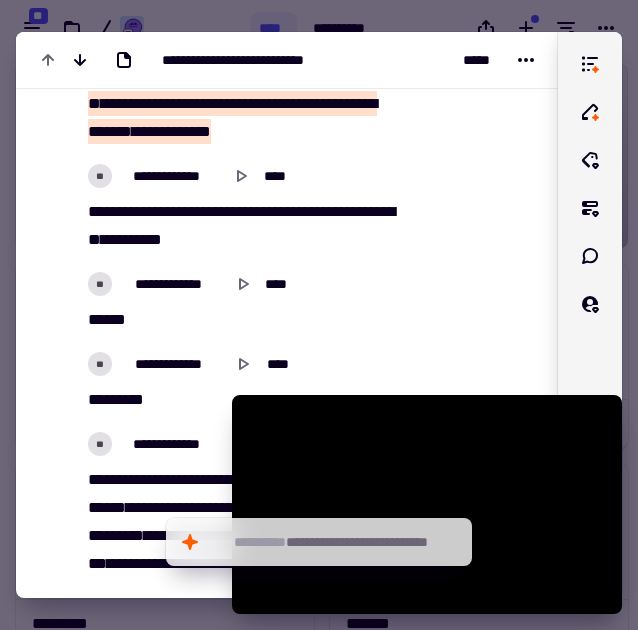 click on "***" at bounding box center (97, 211) 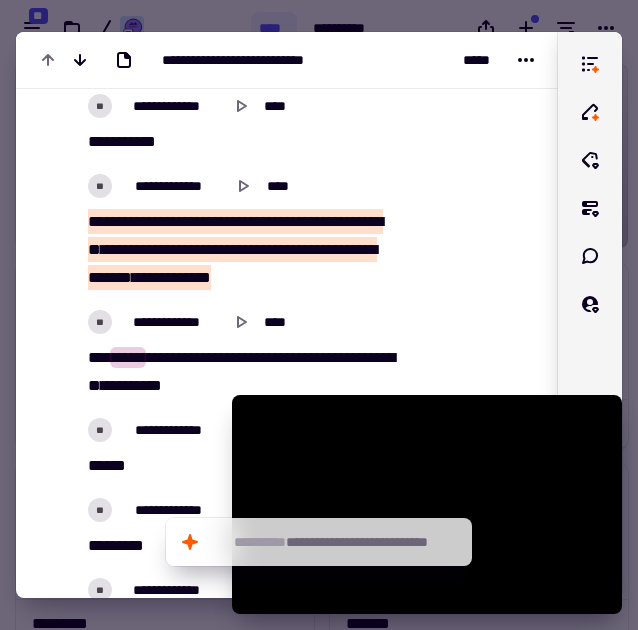 scroll, scrollTop: 4117, scrollLeft: 0, axis: vertical 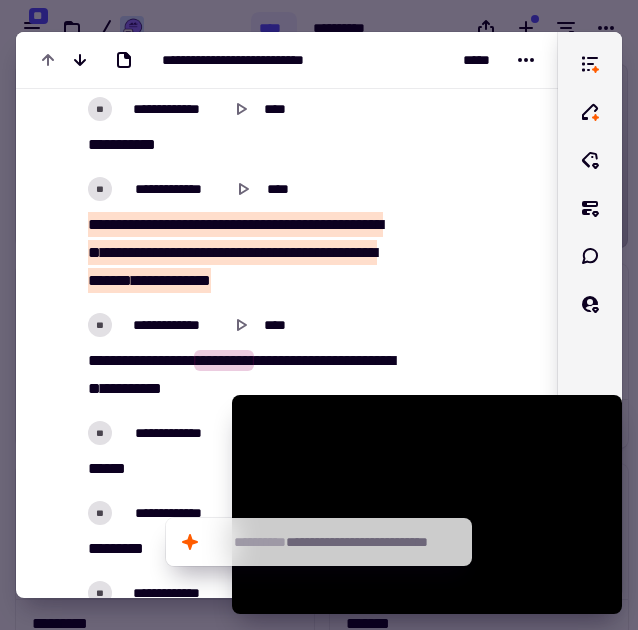 click on "****" at bounding box center [100, 224] 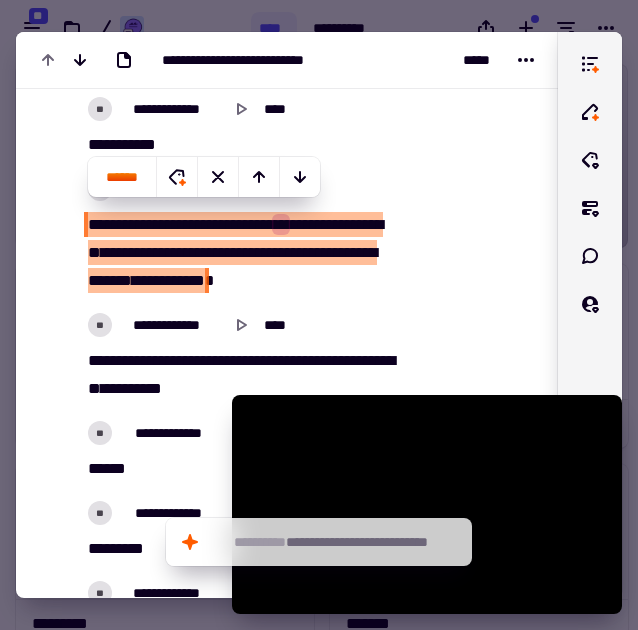 click on "**********" at bounding box center [235, 13849] 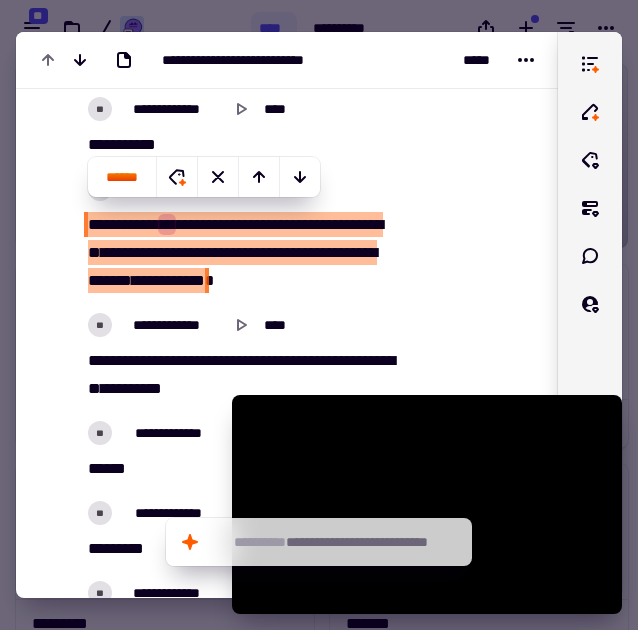 click on "**********" at bounding box center [247, 189] 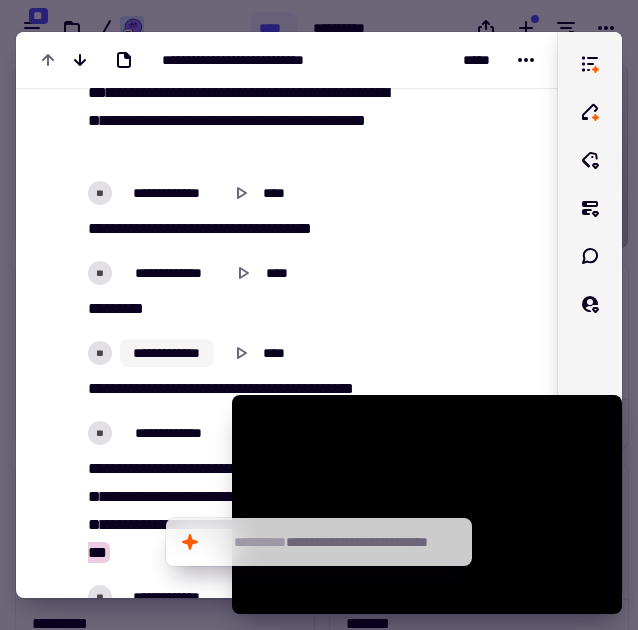 scroll, scrollTop: 5884, scrollLeft: 0, axis: vertical 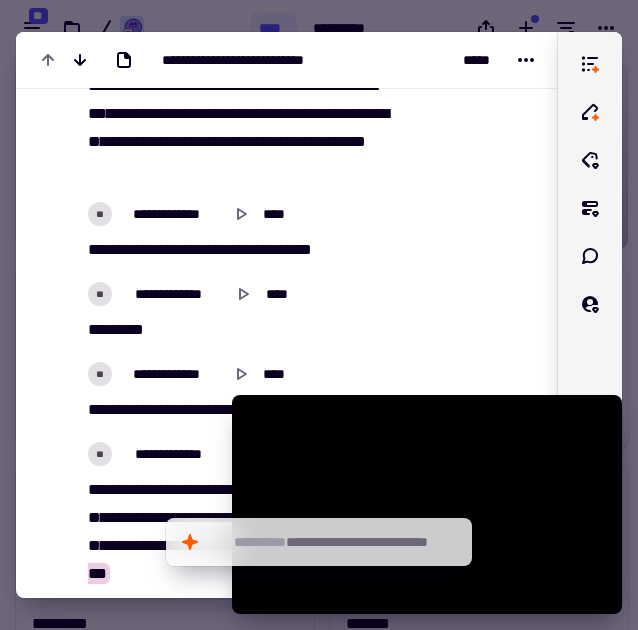 click on "********" at bounding box center [299, 113] 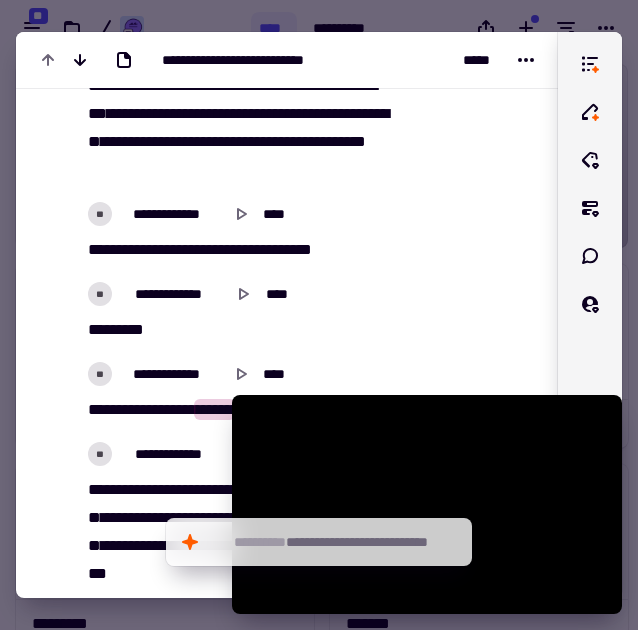 click on "*******" at bounding box center [176, 249] 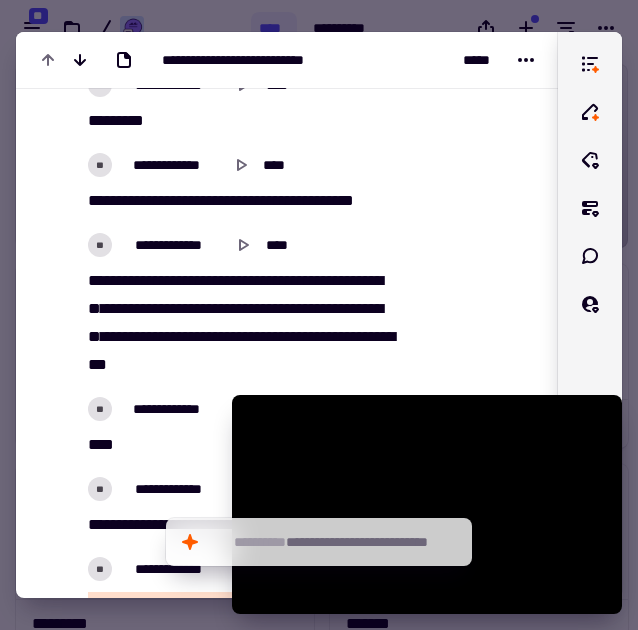 scroll, scrollTop: 6092, scrollLeft: 0, axis: vertical 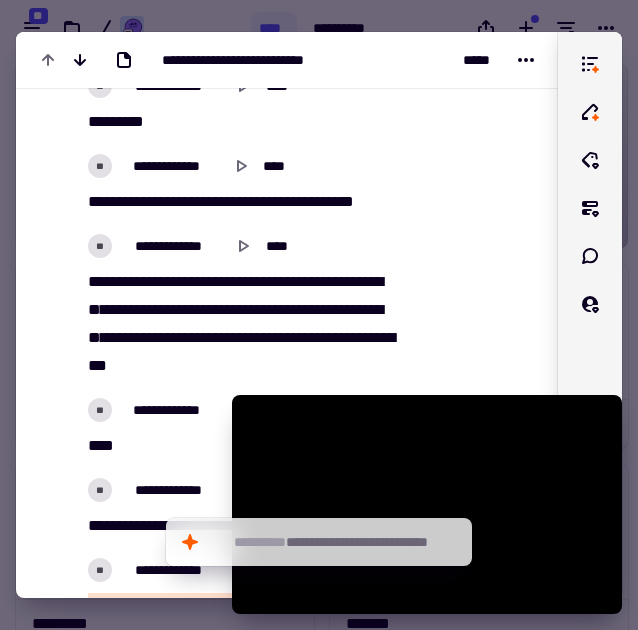 click on "********" at bounding box center [353, 281] 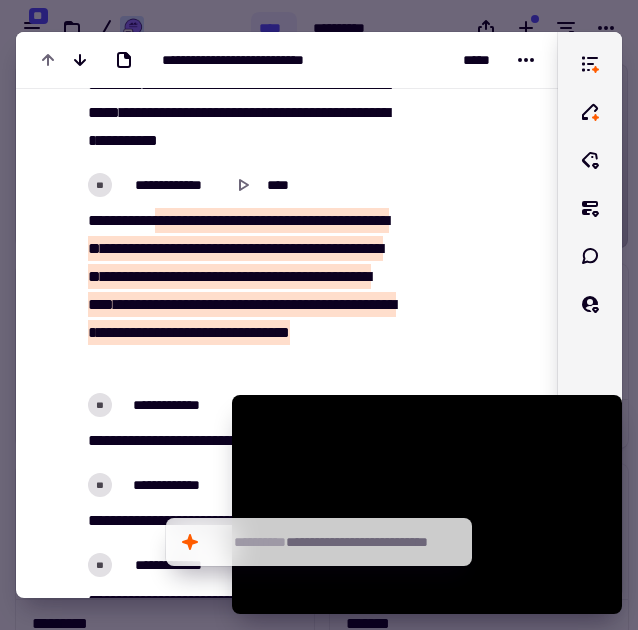 scroll, scrollTop: 5044, scrollLeft: 0, axis: vertical 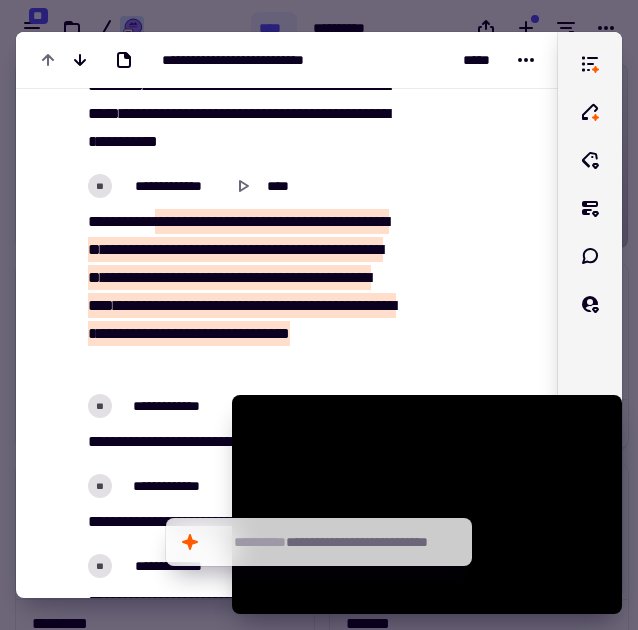click on "******" at bounding box center (125, 277) 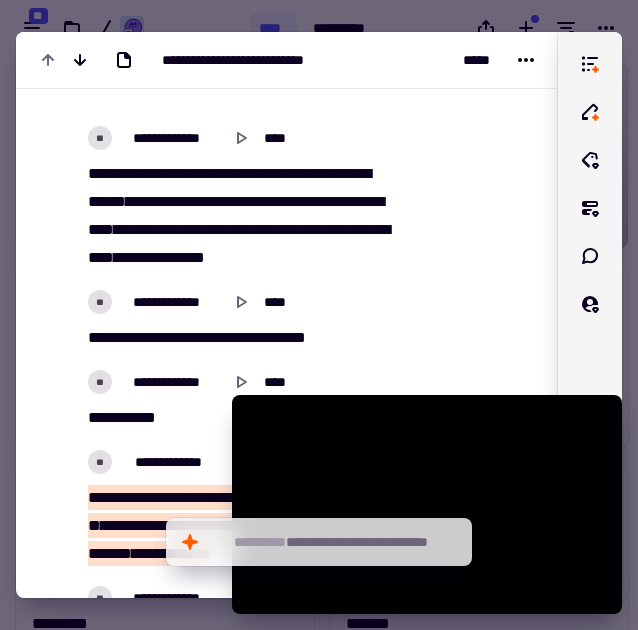 scroll, scrollTop: 3838, scrollLeft: 0, axis: vertical 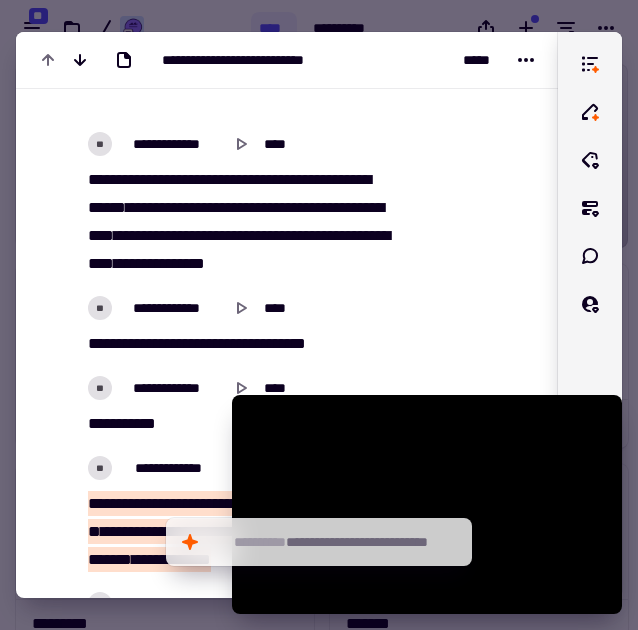 click on "*********" at bounding box center [115, 179] 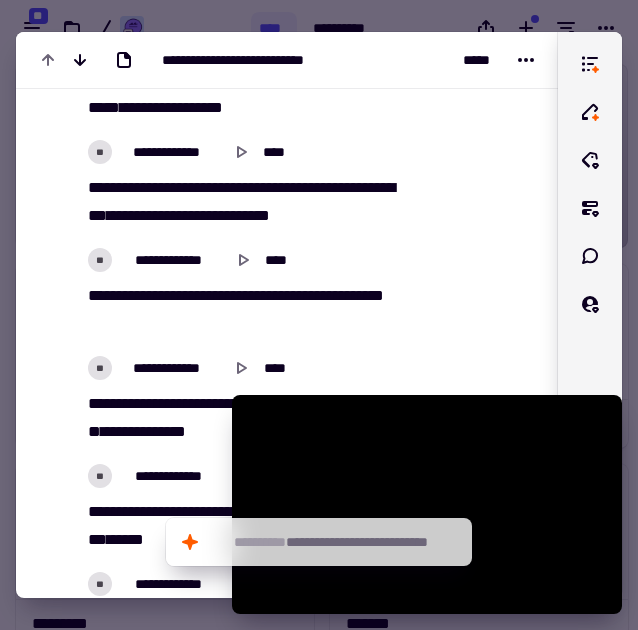 scroll, scrollTop: 7460, scrollLeft: 0, axis: vertical 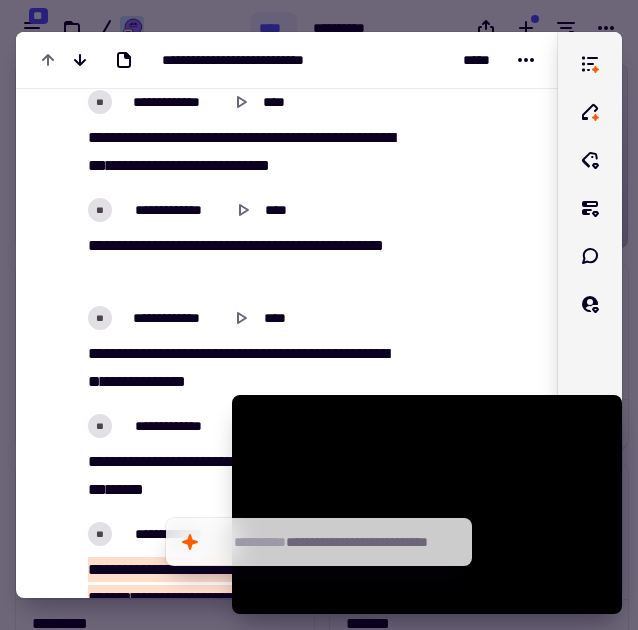 click on "*********   **   **   *****   ***   ****   **   ****   **   ******" at bounding box center [241, 260] 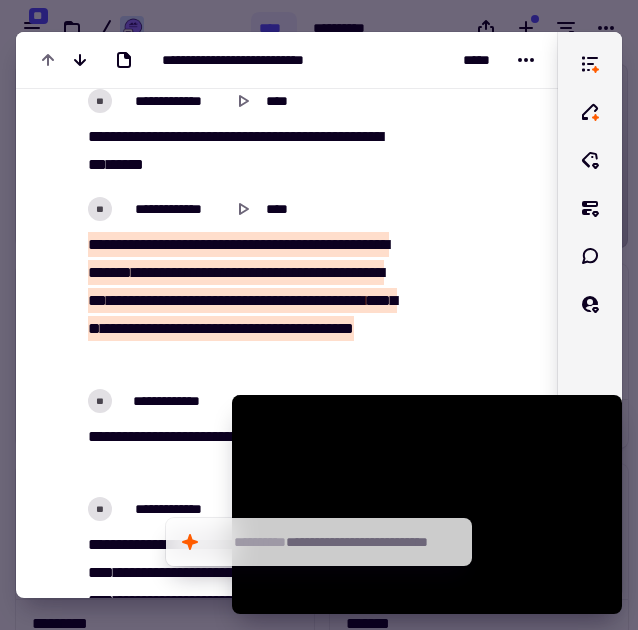 scroll, scrollTop: 7807, scrollLeft: 0, axis: vertical 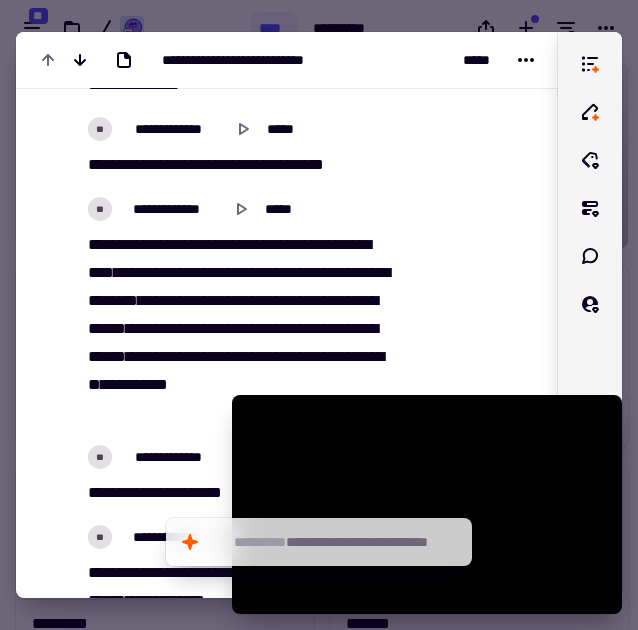 click on "*********" at bounding box center (165, 272) 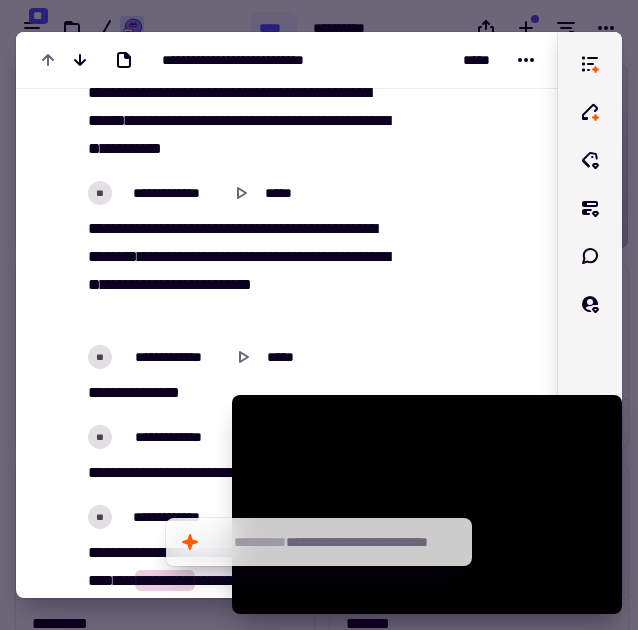 scroll, scrollTop: 10971, scrollLeft: 0, axis: vertical 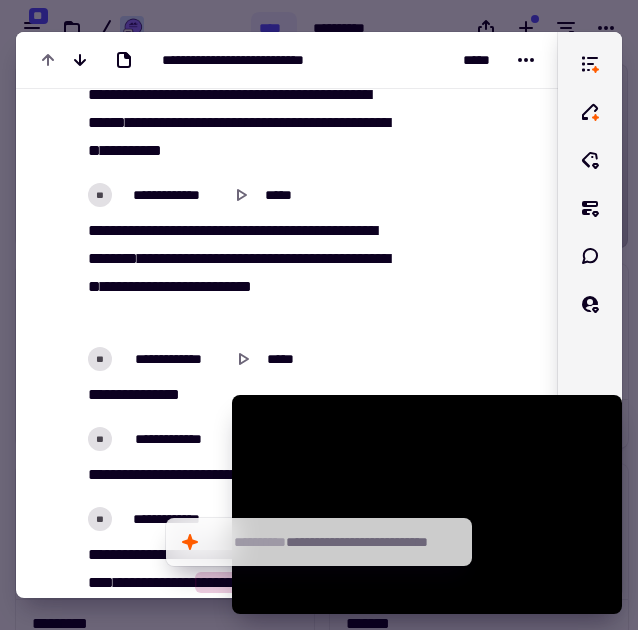 click on "**********" at bounding box center [241, 273] 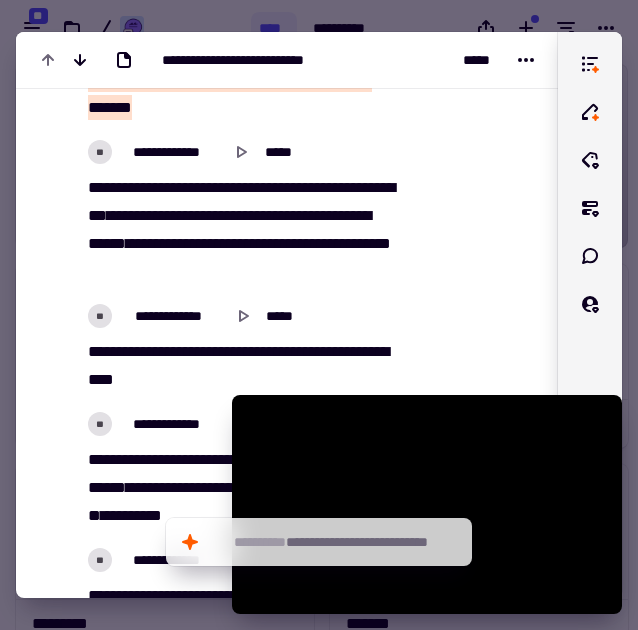 click on "**********" at bounding box center [241, 230] 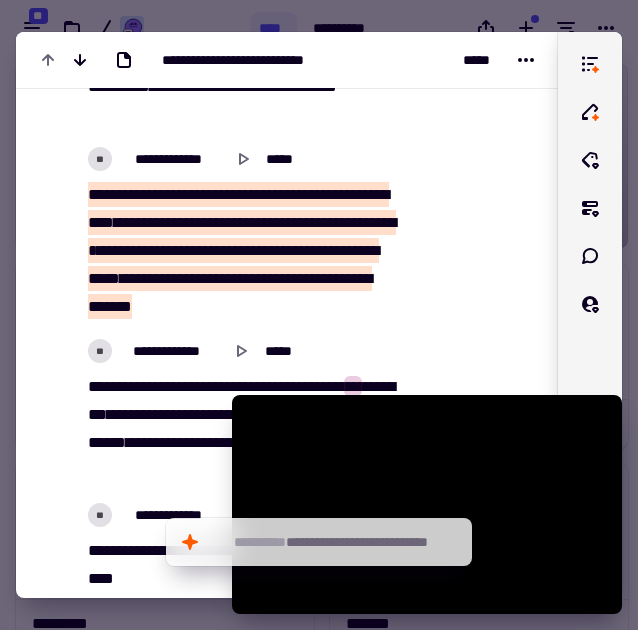 scroll, scrollTop: 10406, scrollLeft: 0, axis: vertical 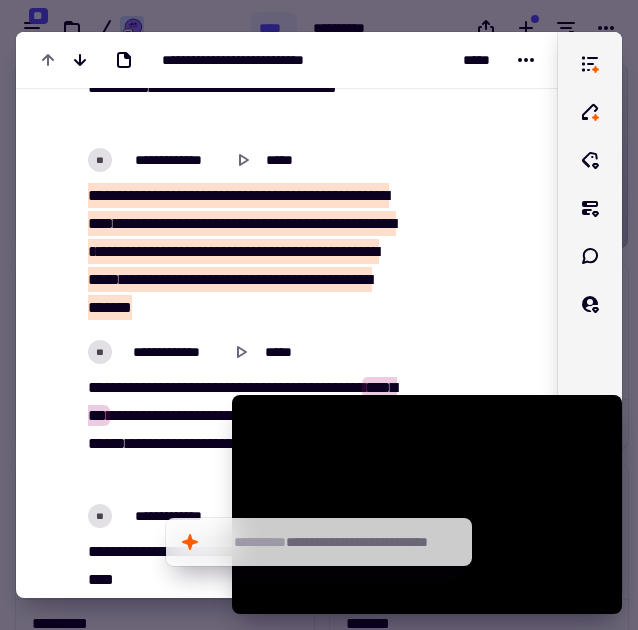 click on "******" at bounding box center (323, 195) 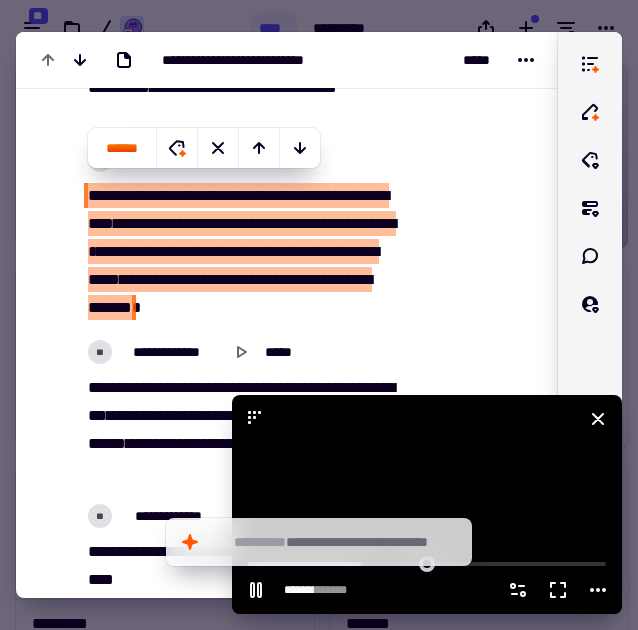 click 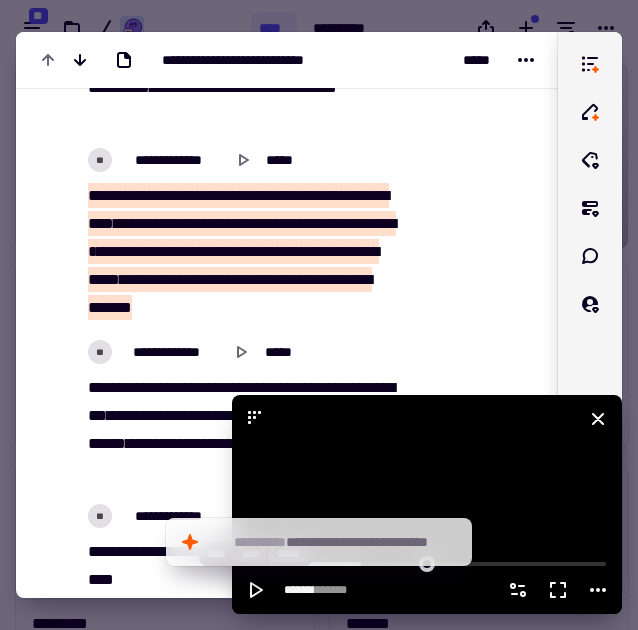 click 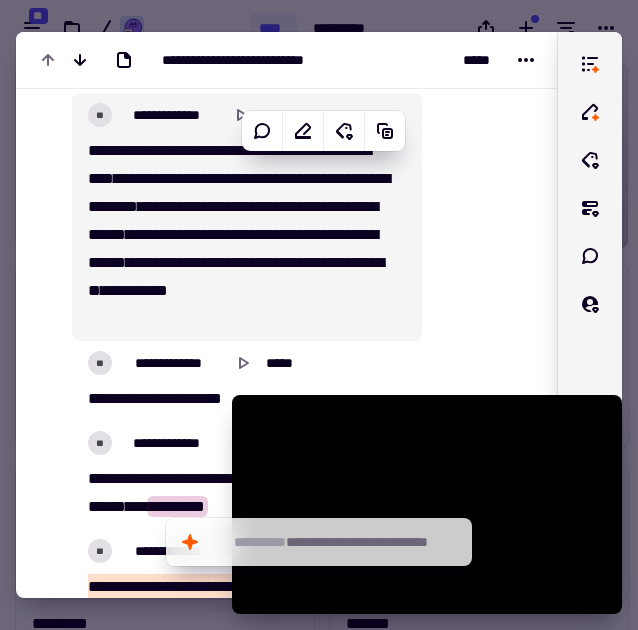 scroll, scrollTop: 11366, scrollLeft: 0, axis: vertical 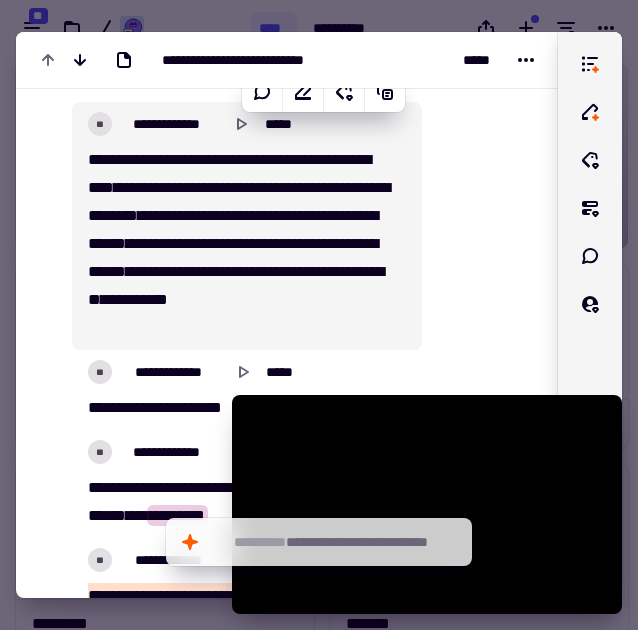 click on "********" at bounding box center (112, 159) 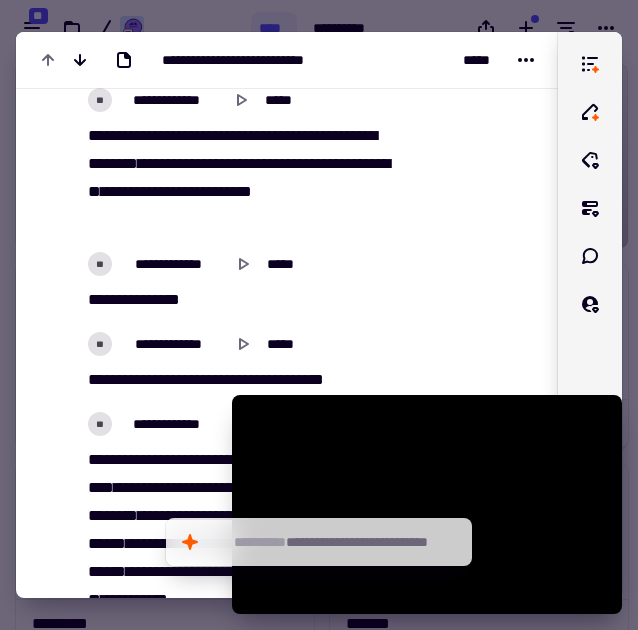 scroll, scrollTop: 11044, scrollLeft: 0, axis: vertical 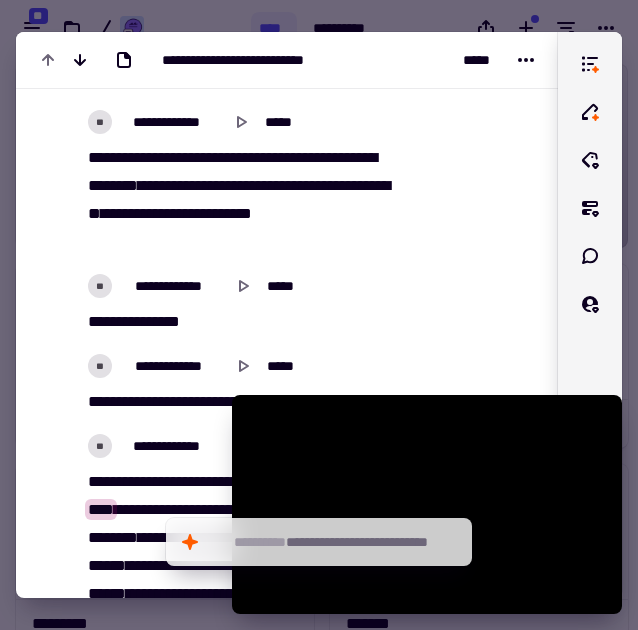 click on "***" at bounding box center [134, 157] 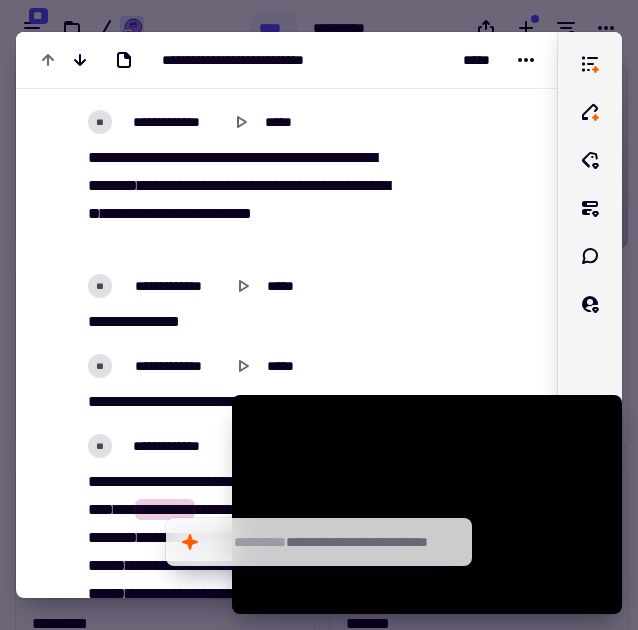 click on "*****" at bounding box center (103, 157) 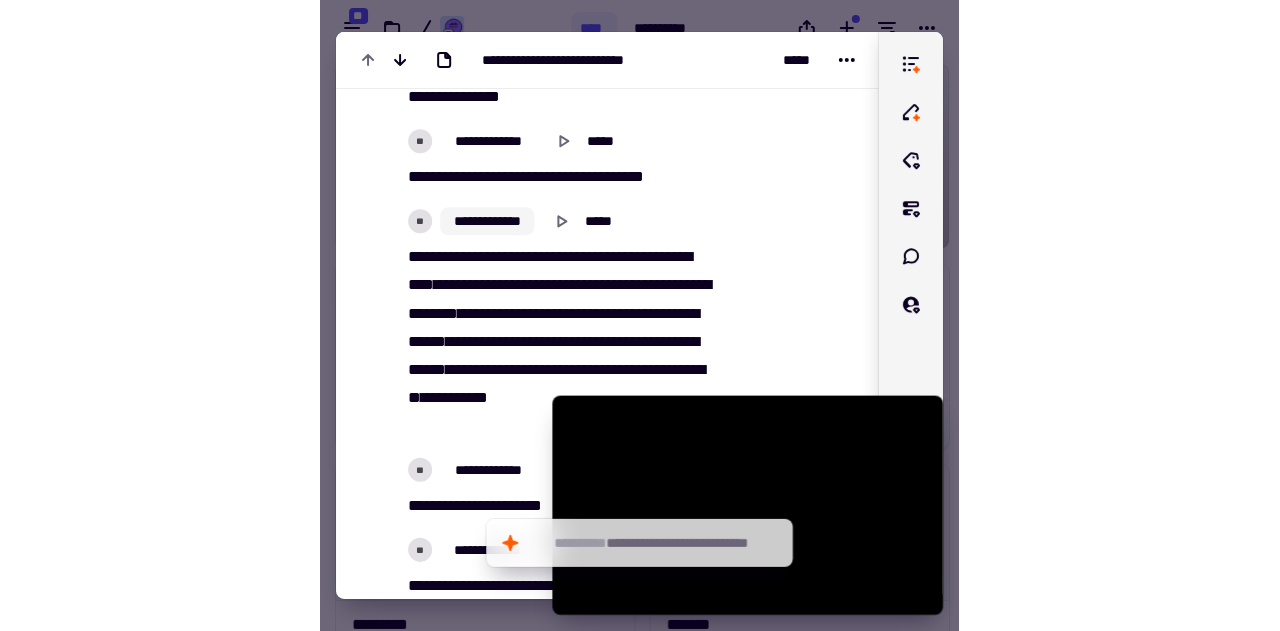 scroll, scrollTop: 11270, scrollLeft: 0, axis: vertical 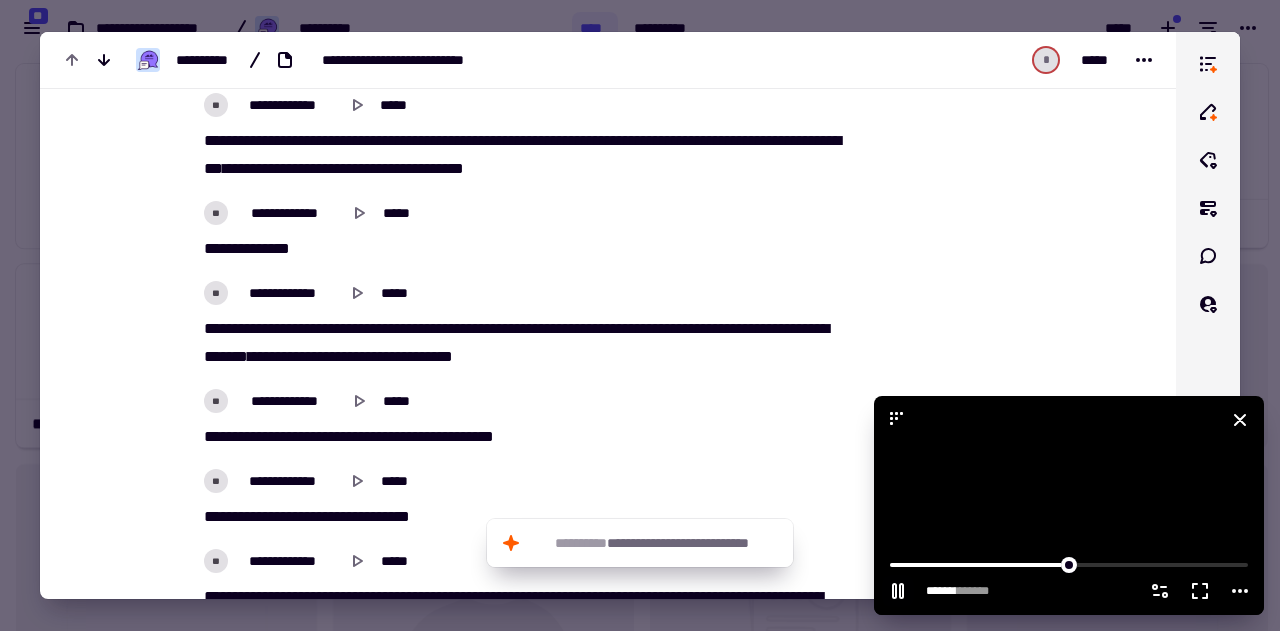 click 